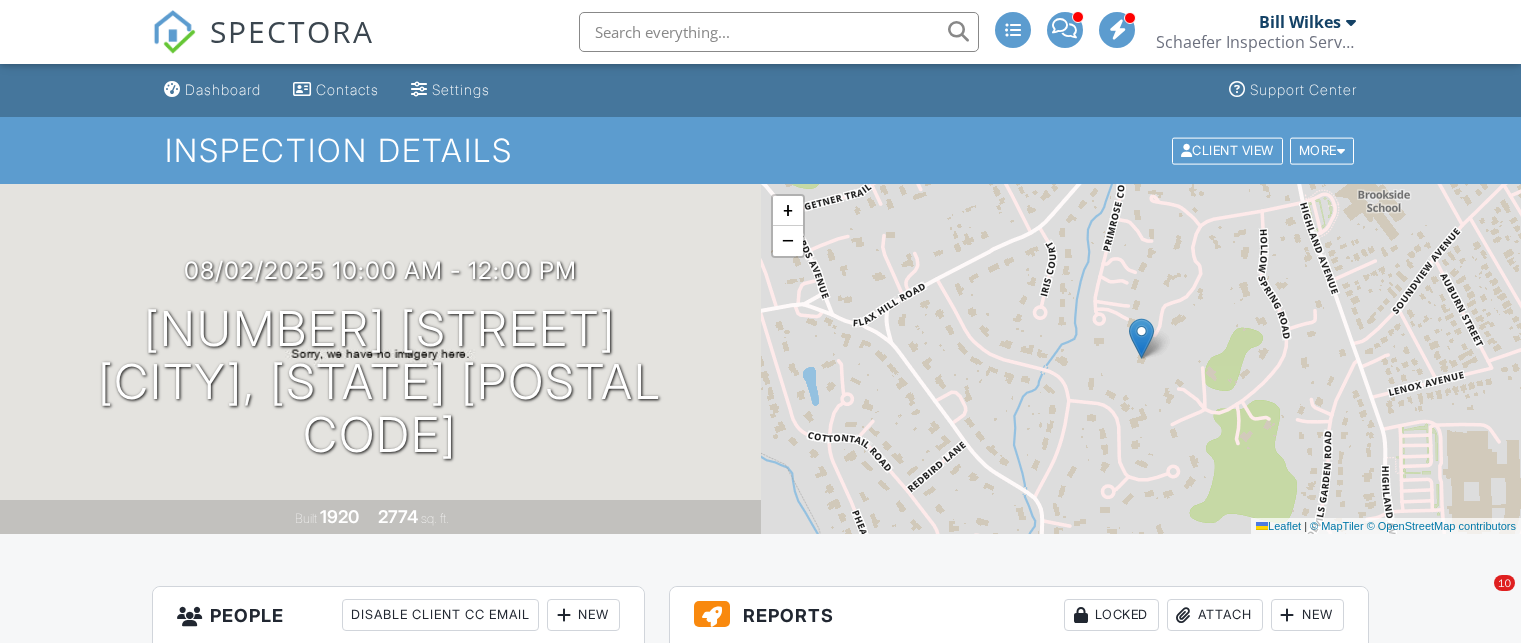 scroll, scrollTop: 0, scrollLeft: 0, axis: both 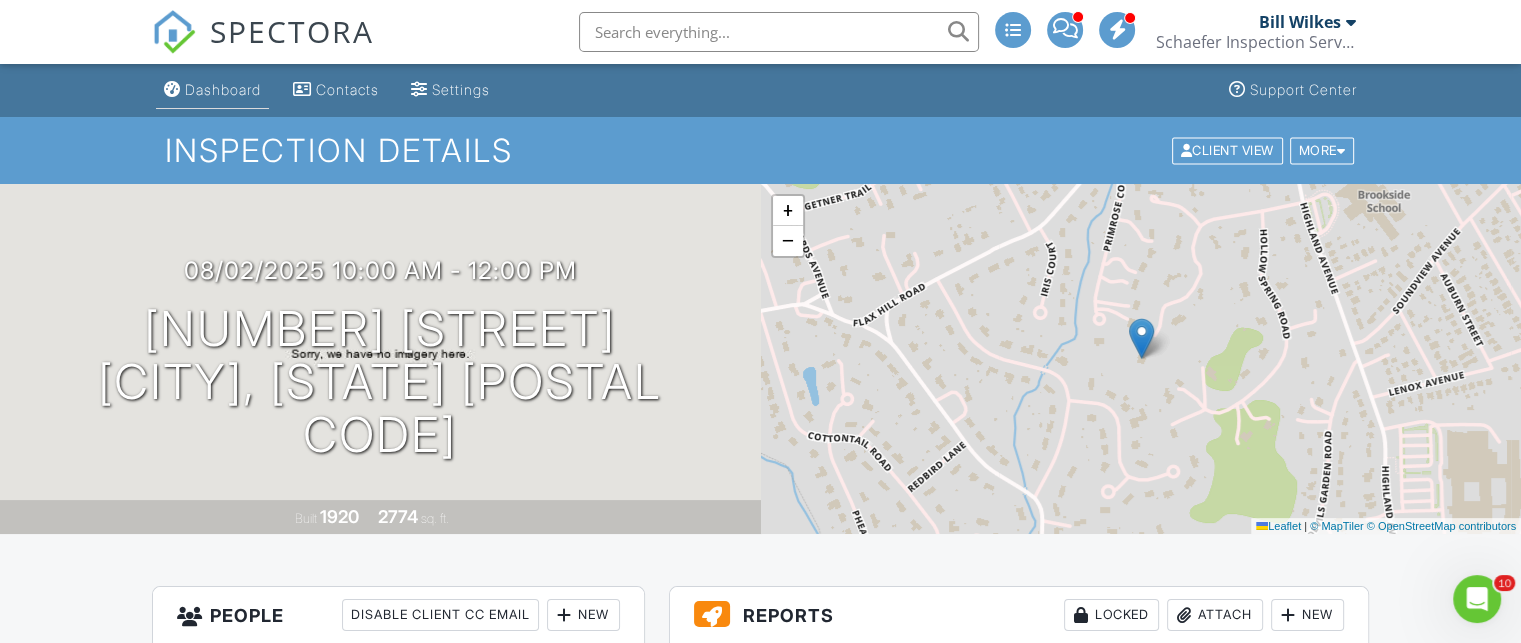 click on "Dashboard" at bounding box center (223, 89) 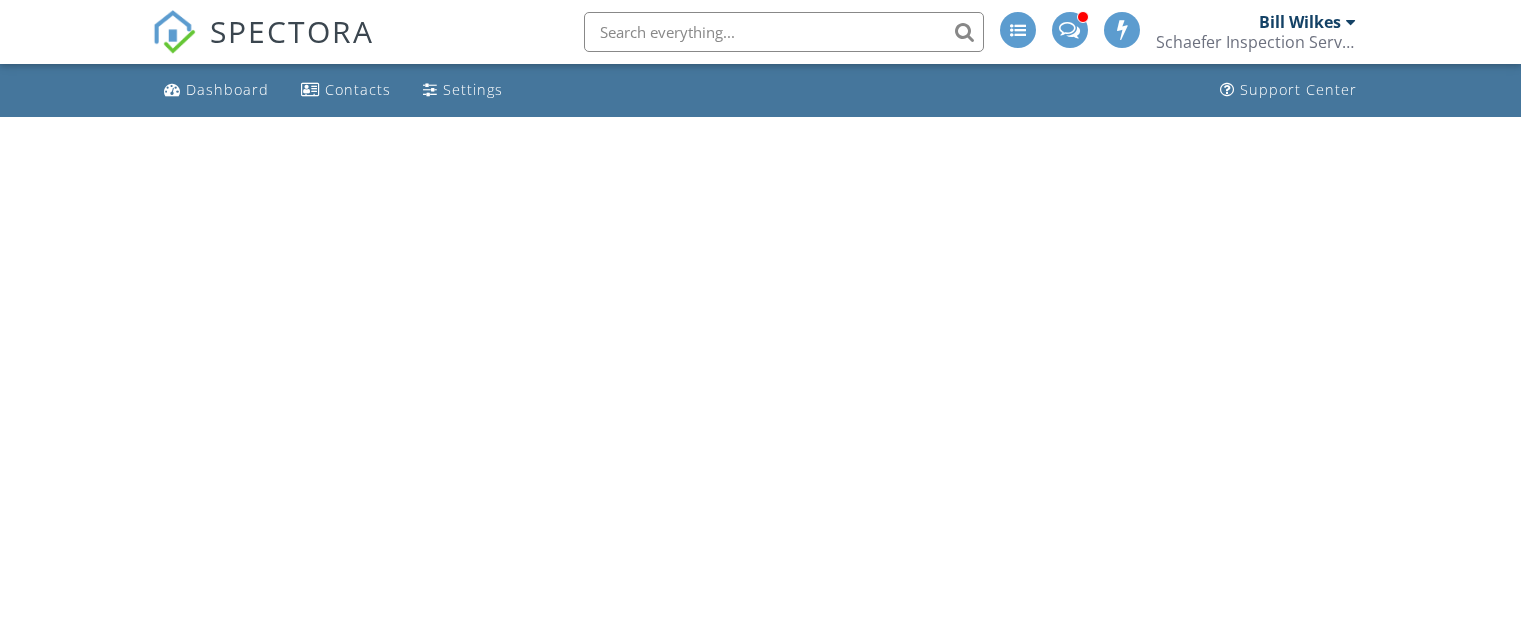 scroll, scrollTop: 0, scrollLeft: 0, axis: both 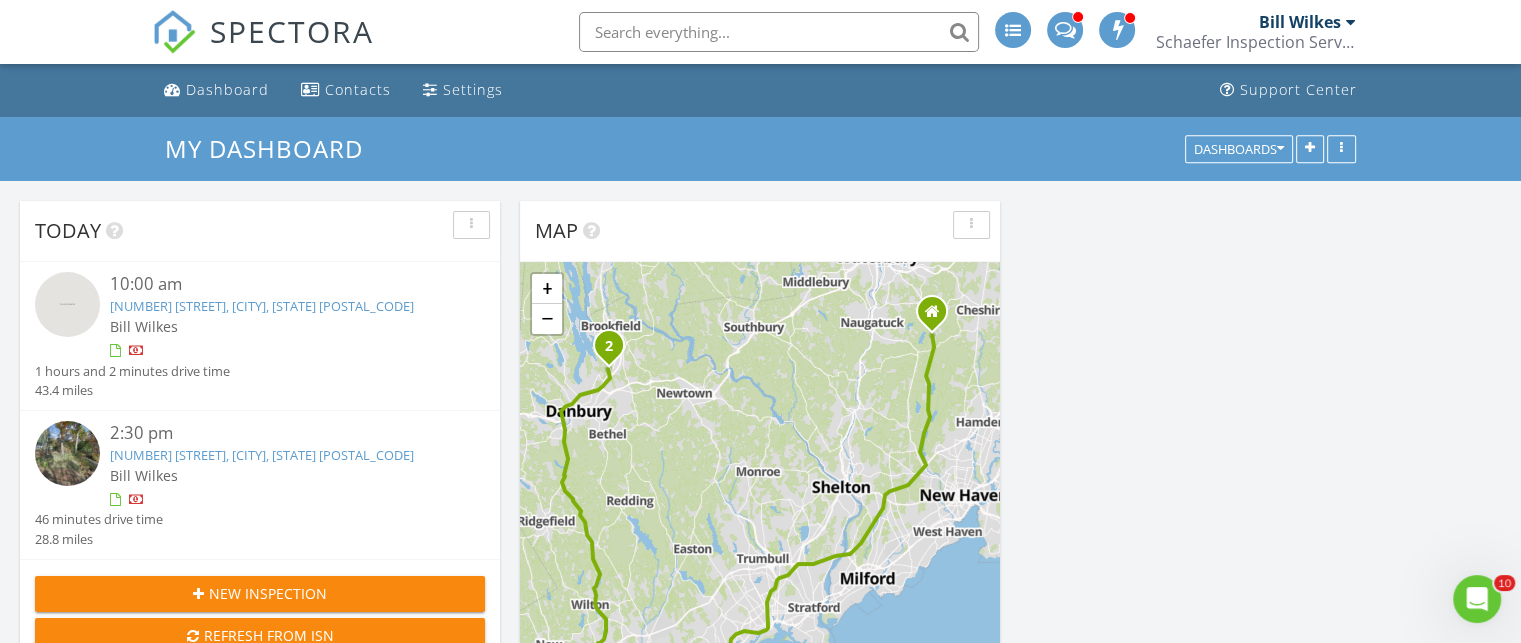 click on "[NUMBER] [STREET], [CITY], [STATE] [POSTAL_CODE]" at bounding box center (262, 455) 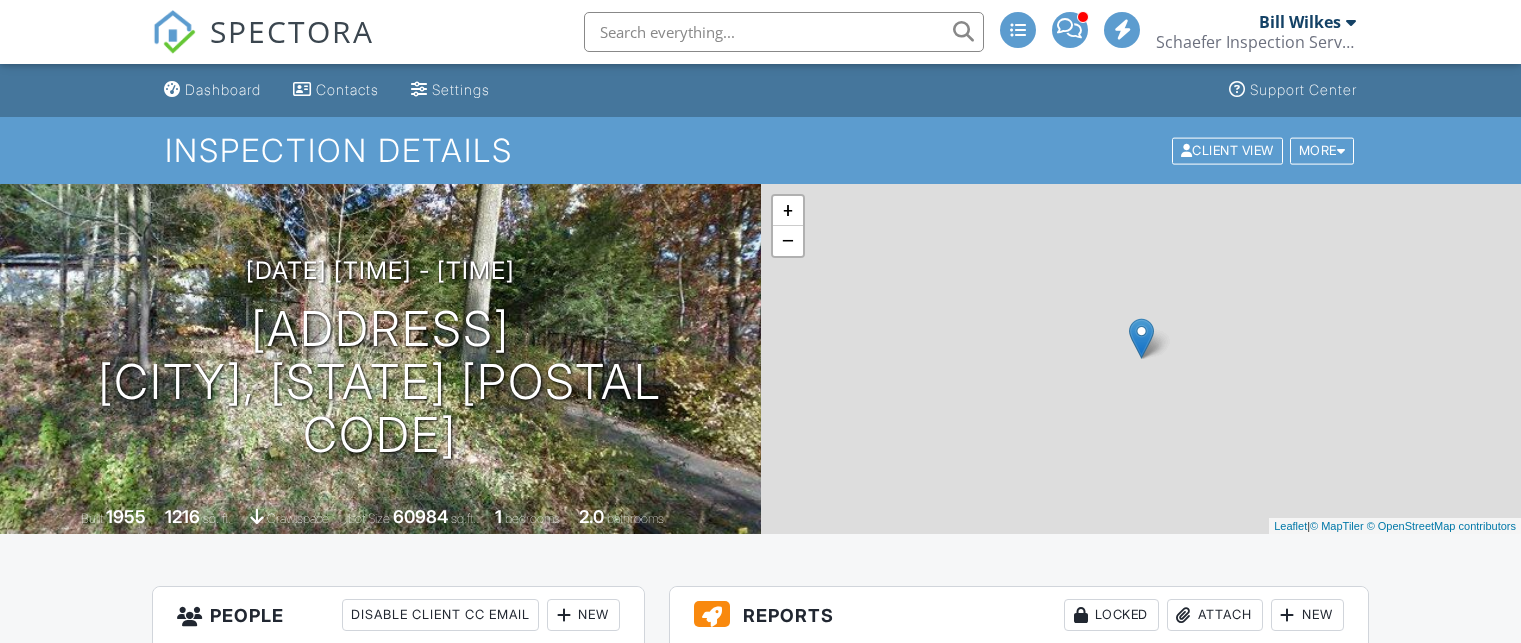 scroll, scrollTop: 0, scrollLeft: 0, axis: both 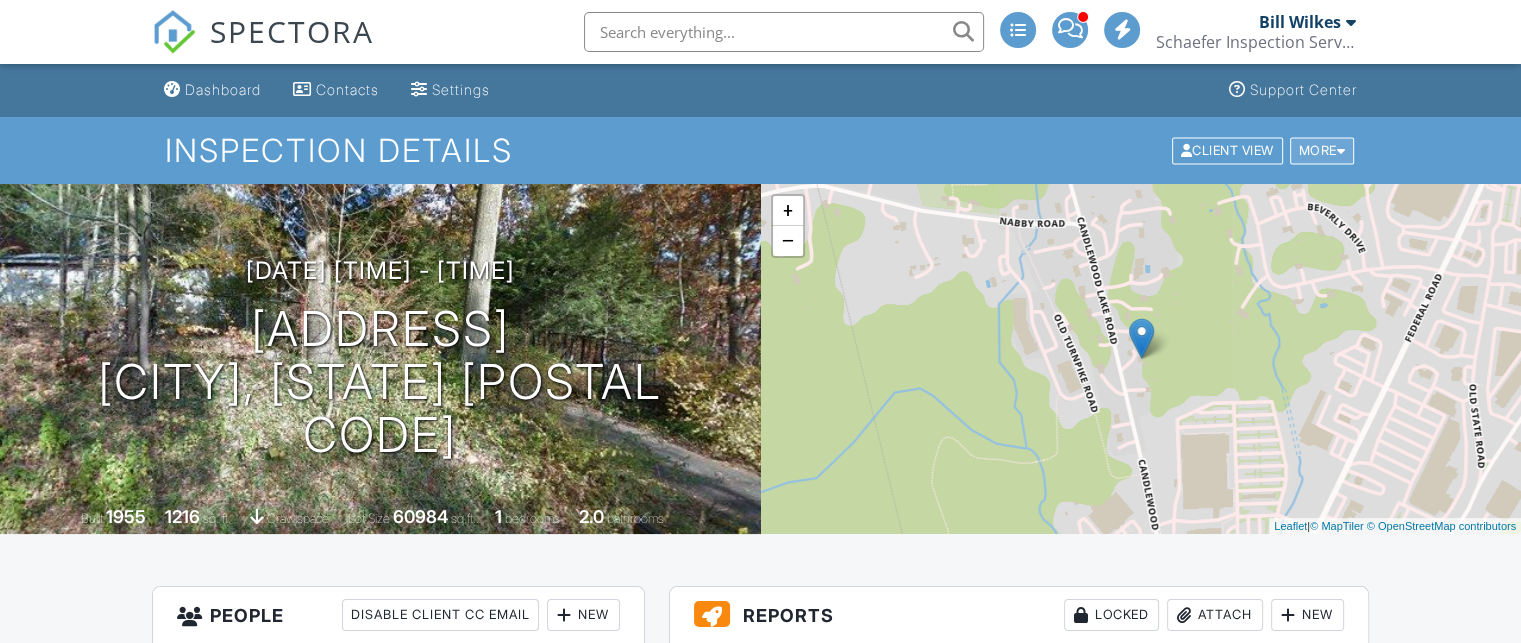 click on "More" at bounding box center (1322, 150) 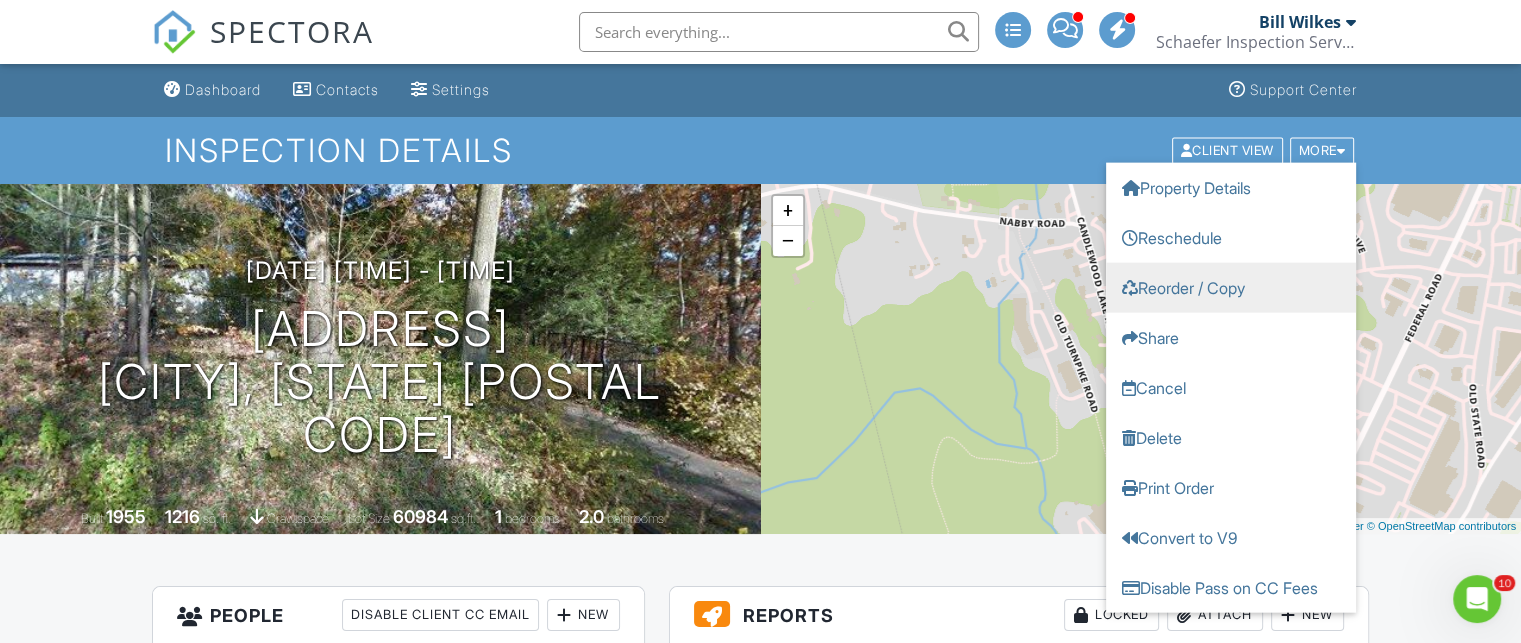 scroll, scrollTop: 0, scrollLeft: 0, axis: both 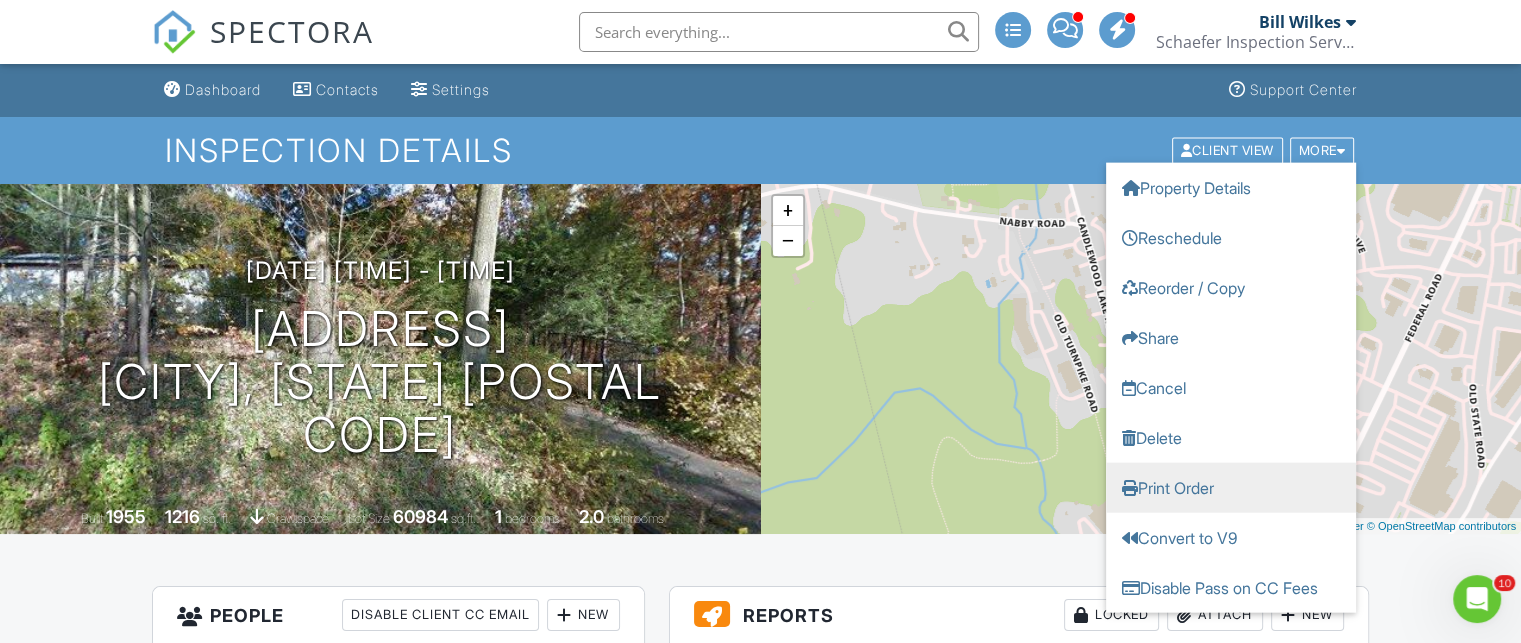 click on "Print Order" at bounding box center [1231, 487] 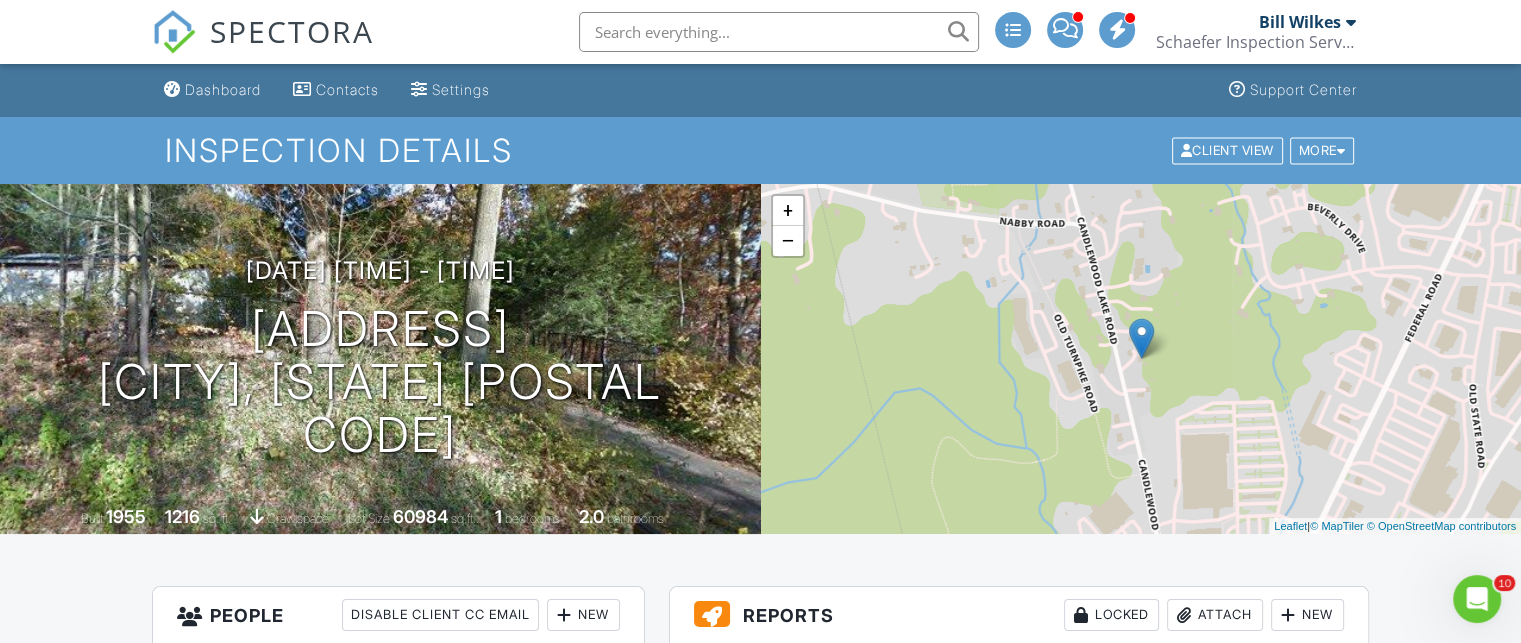 click on "Dashboard" at bounding box center (223, 89) 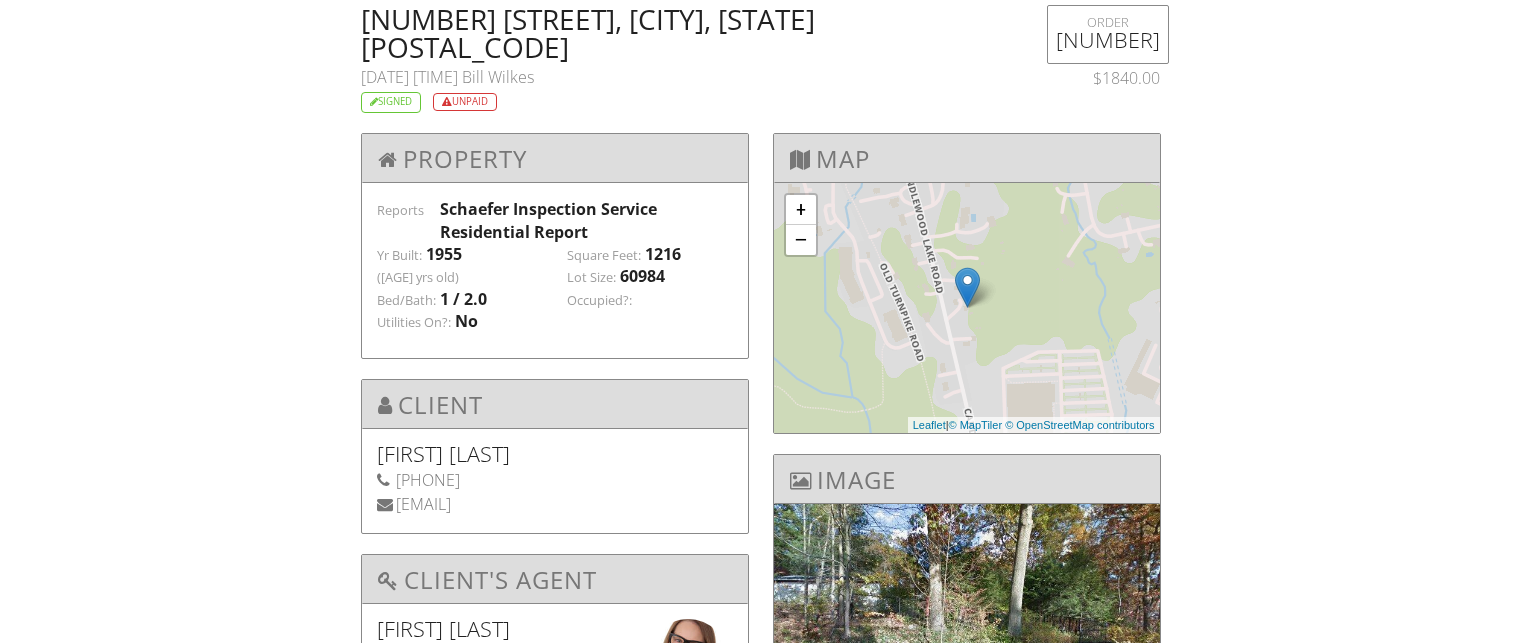 scroll, scrollTop: 0, scrollLeft: 0, axis: both 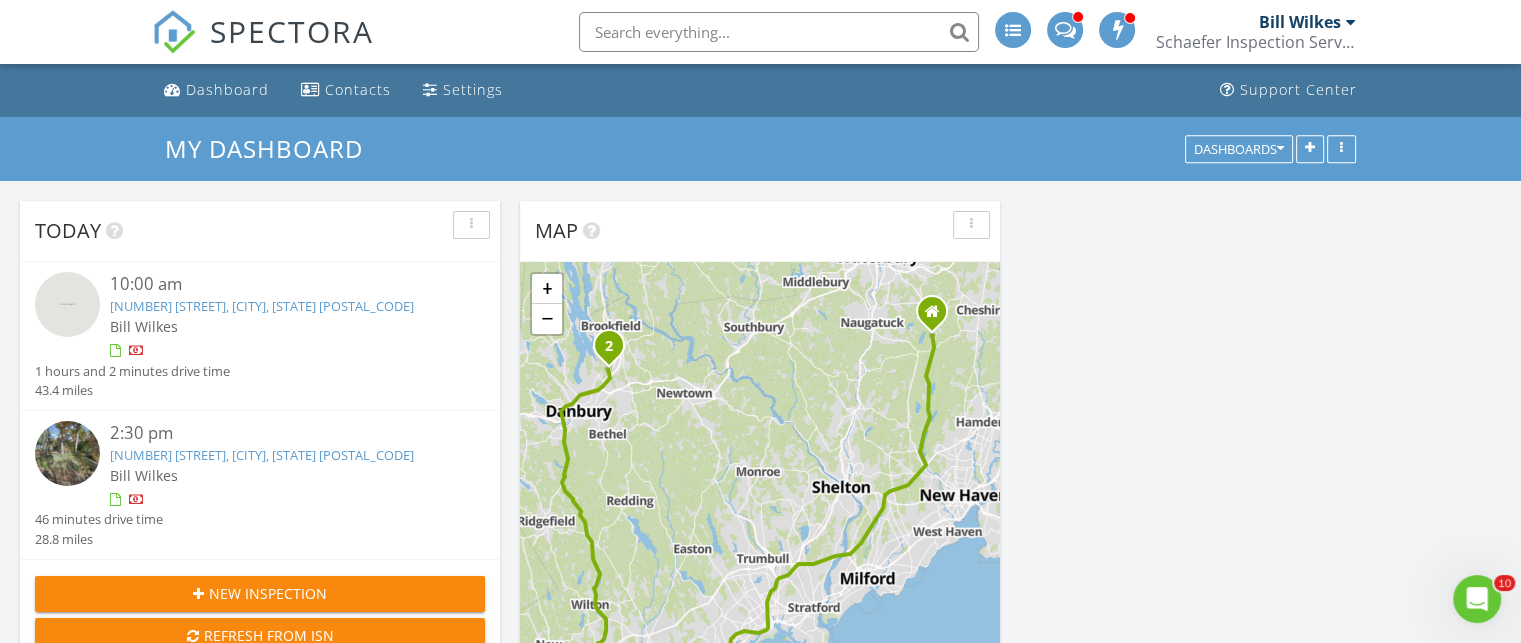 click on "7 Topping Ln, Norwalk, CT 06854" at bounding box center (262, 306) 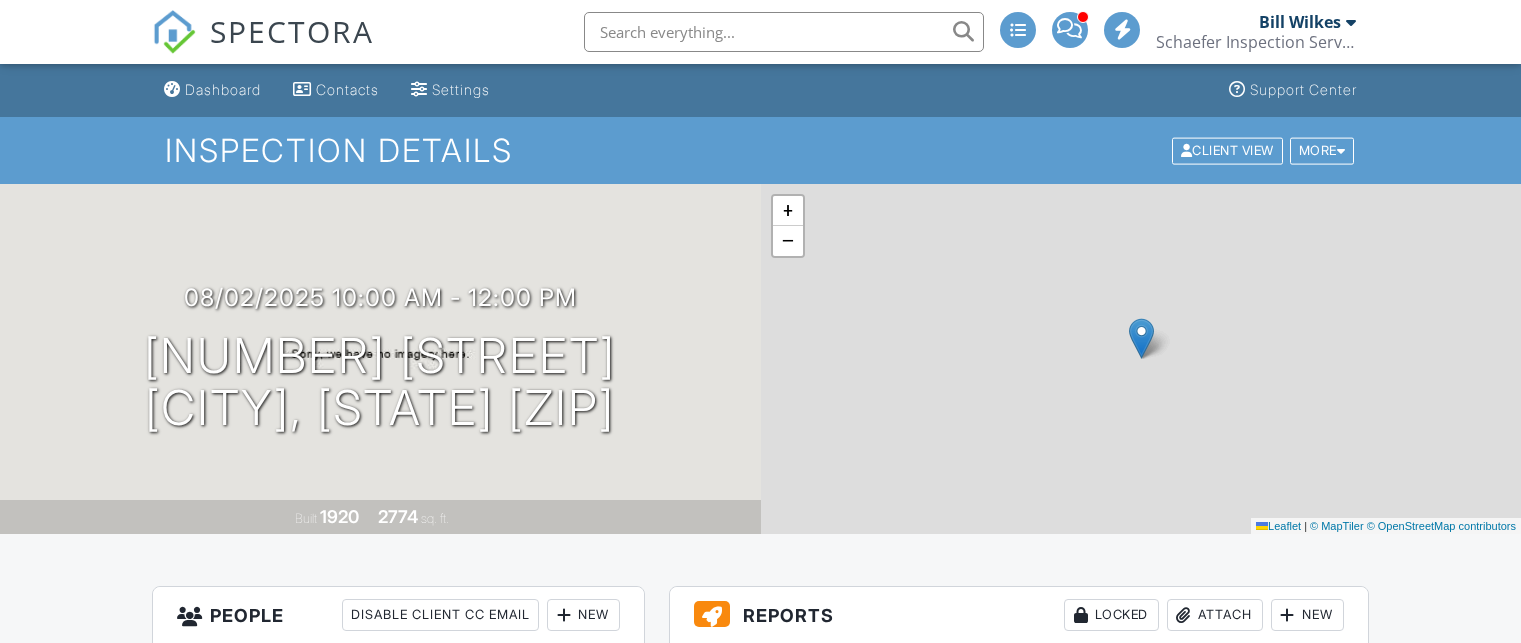 scroll, scrollTop: 0, scrollLeft: 0, axis: both 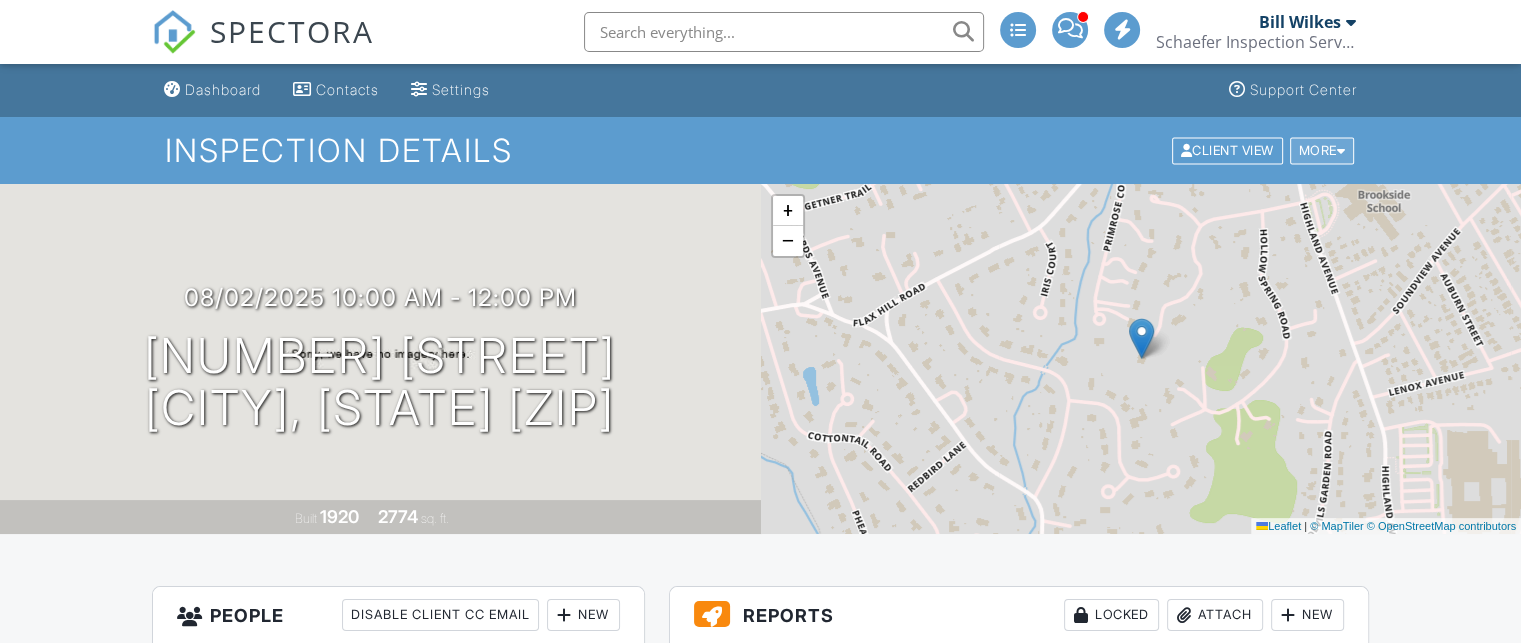 click on "More" at bounding box center (1322, 150) 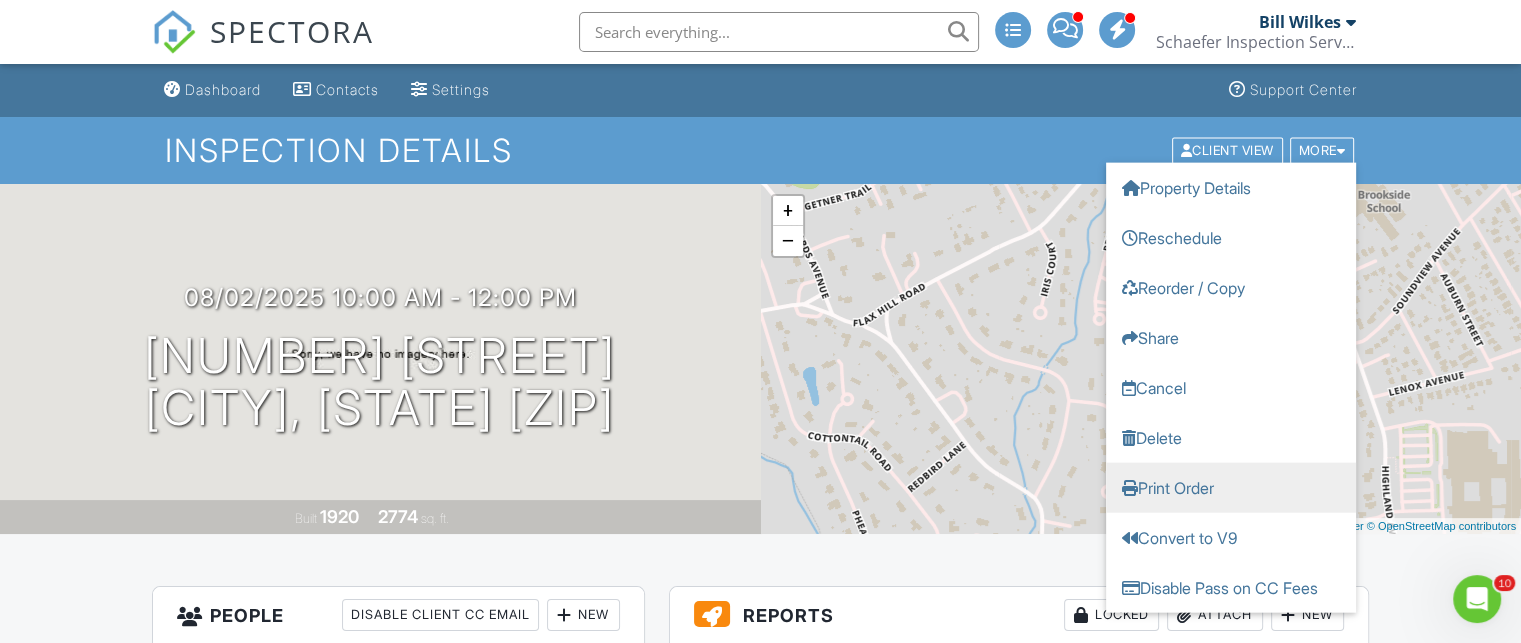 click on "Print Order" at bounding box center [1231, 487] 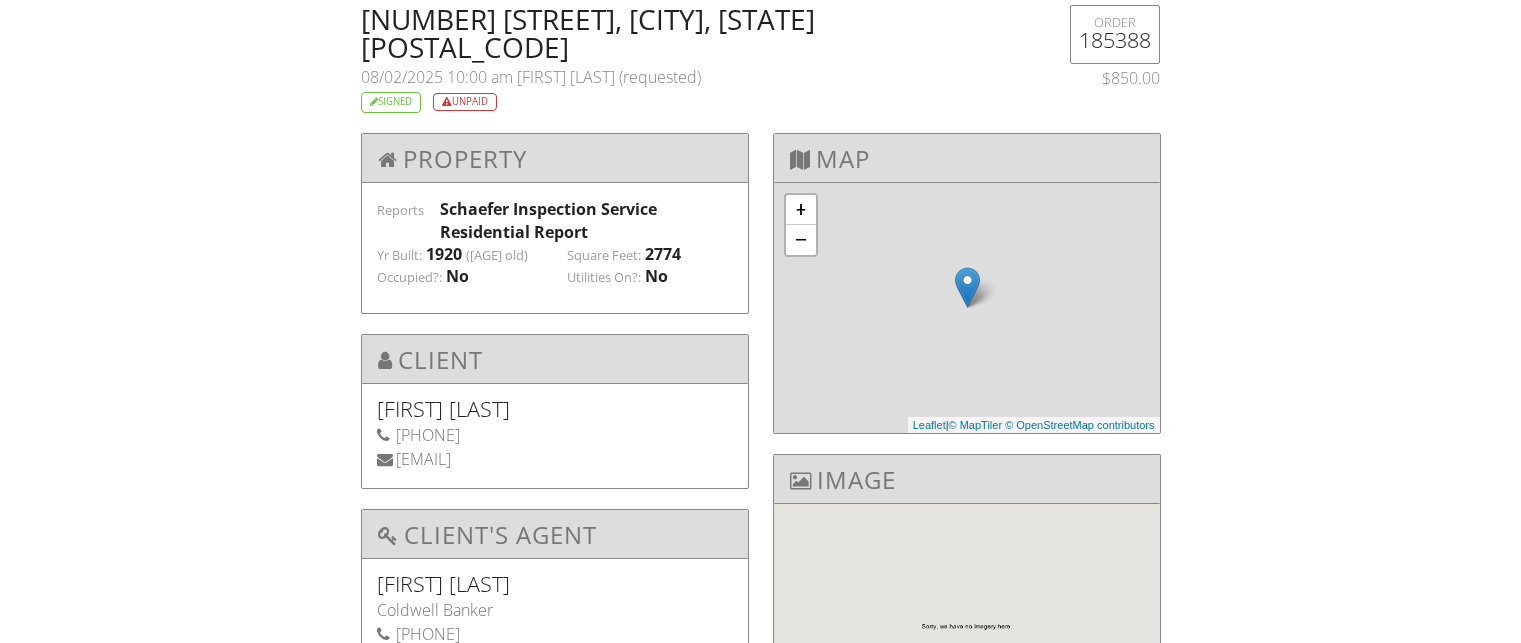 scroll, scrollTop: 0, scrollLeft: 0, axis: both 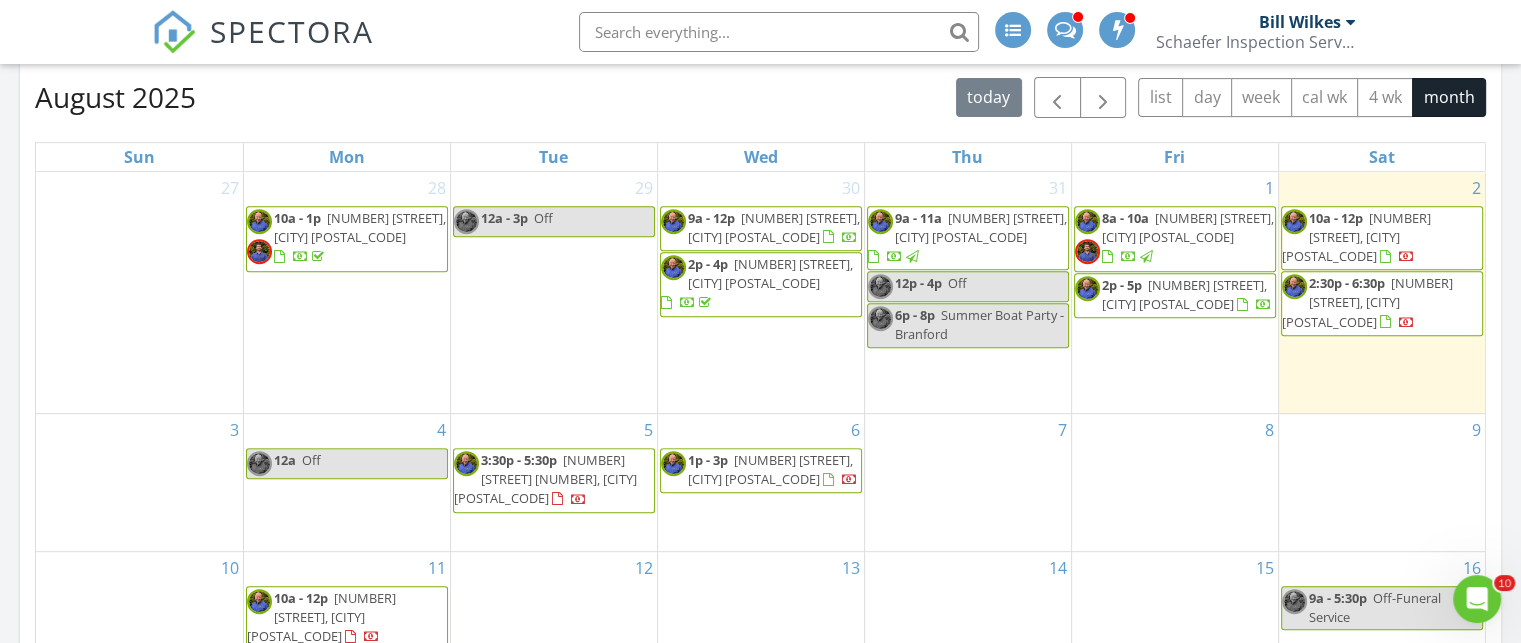 click on "2 Topsfield Rd, Bristol 06010" at bounding box center [1184, 294] 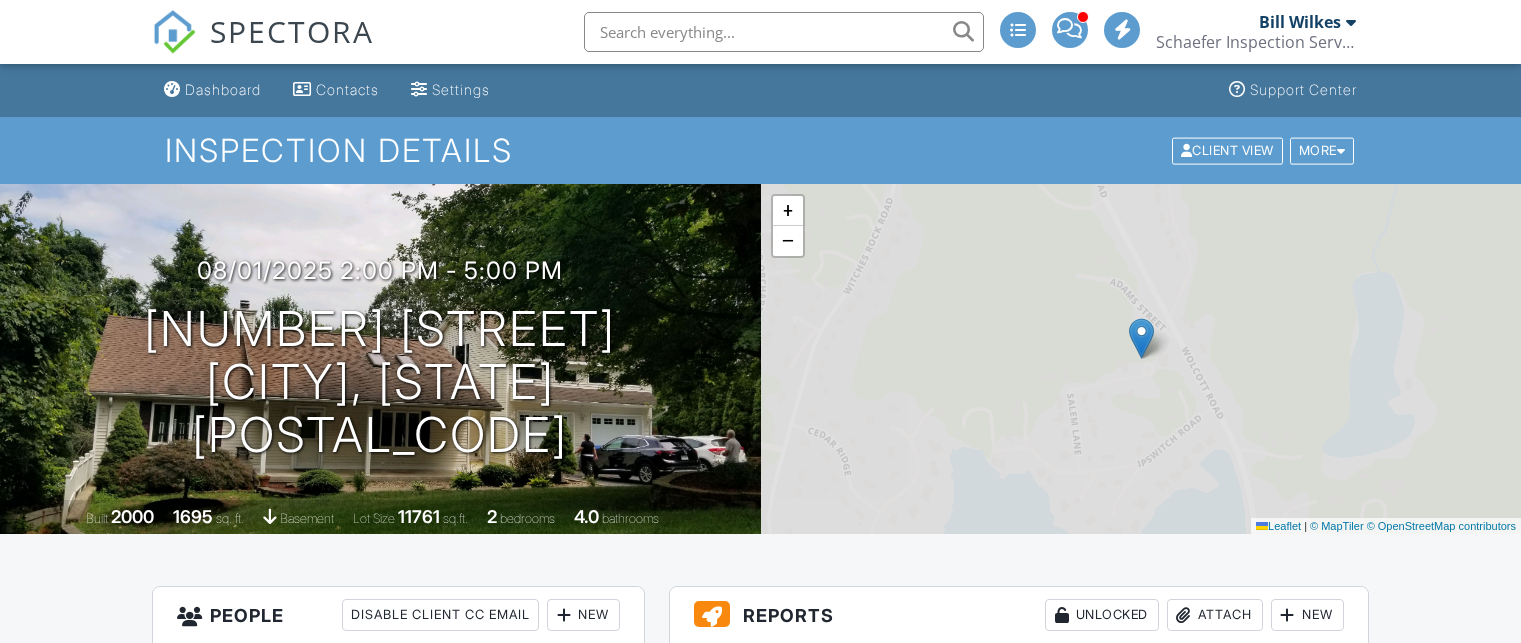 scroll, scrollTop: 0, scrollLeft: 0, axis: both 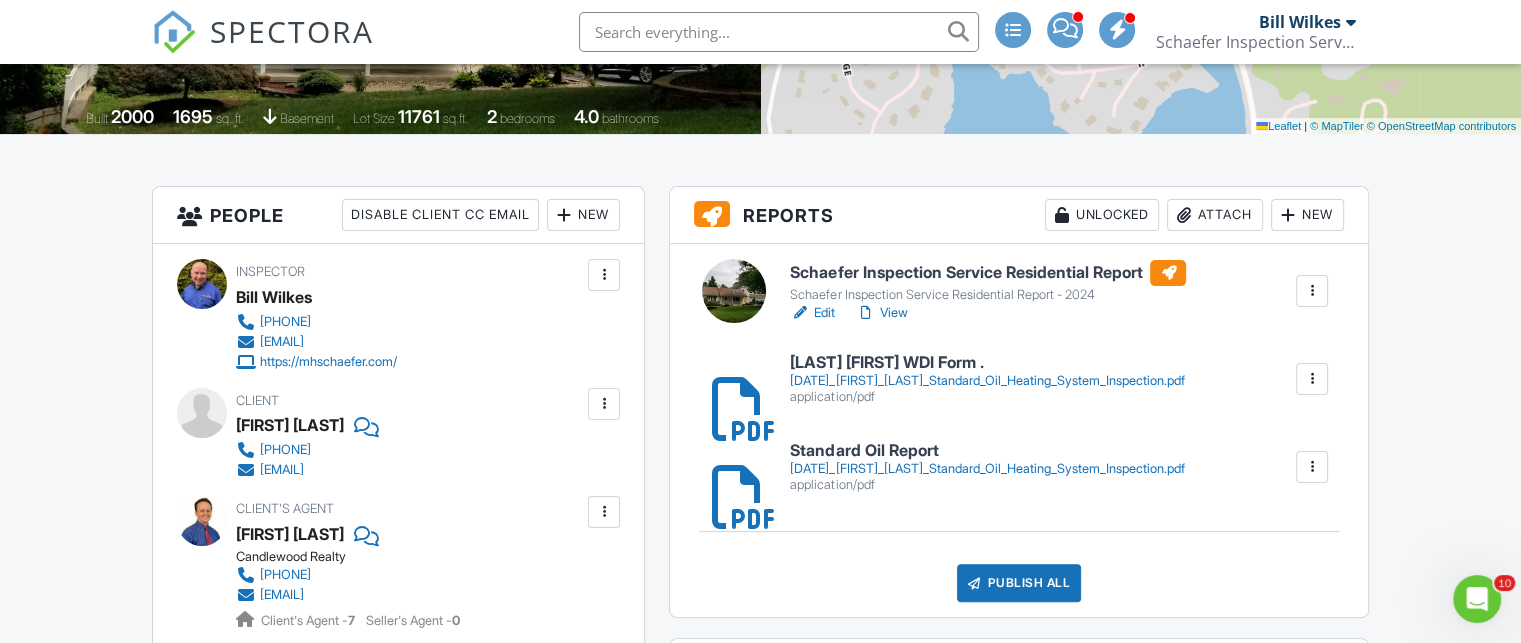 click on "Schaefer Inspection Service Residential Report" at bounding box center (988, 273) 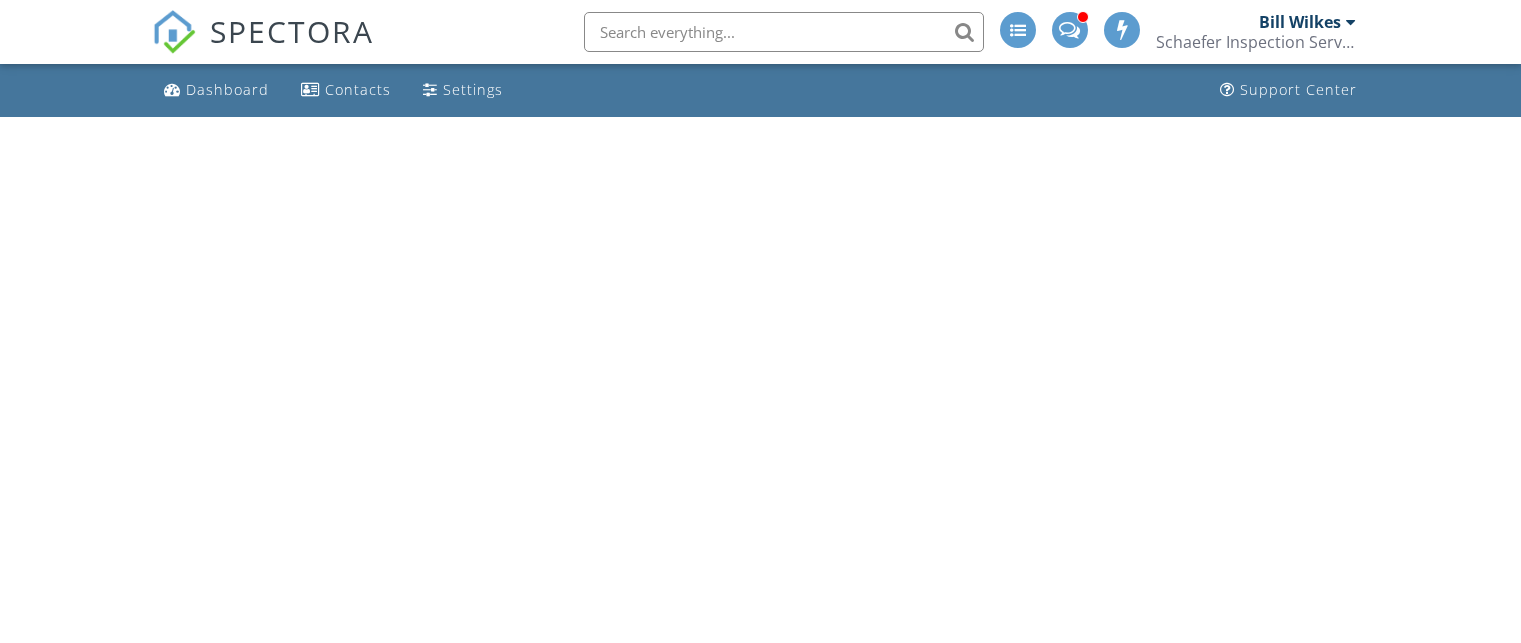 scroll, scrollTop: 0, scrollLeft: 0, axis: both 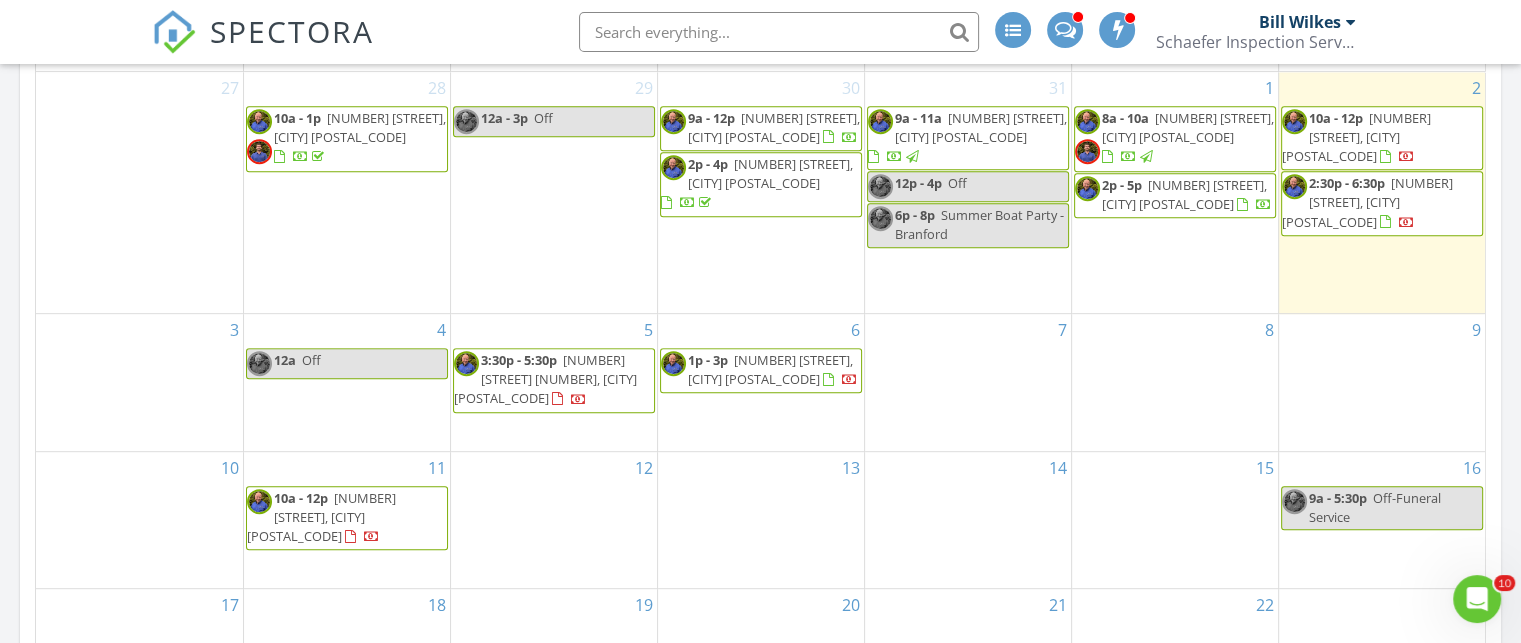 click on "2 Topsfield Rd, Bristol 06010" at bounding box center (1184, 194) 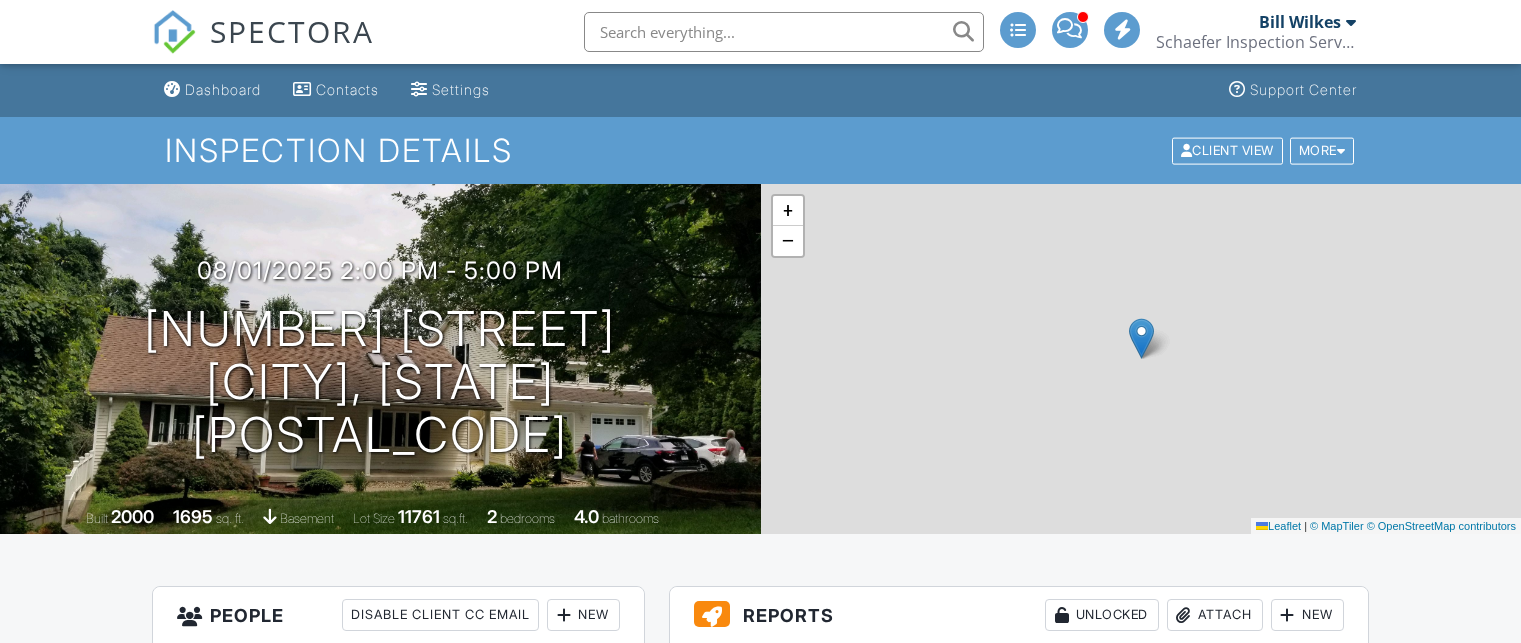 scroll, scrollTop: 400, scrollLeft: 0, axis: vertical 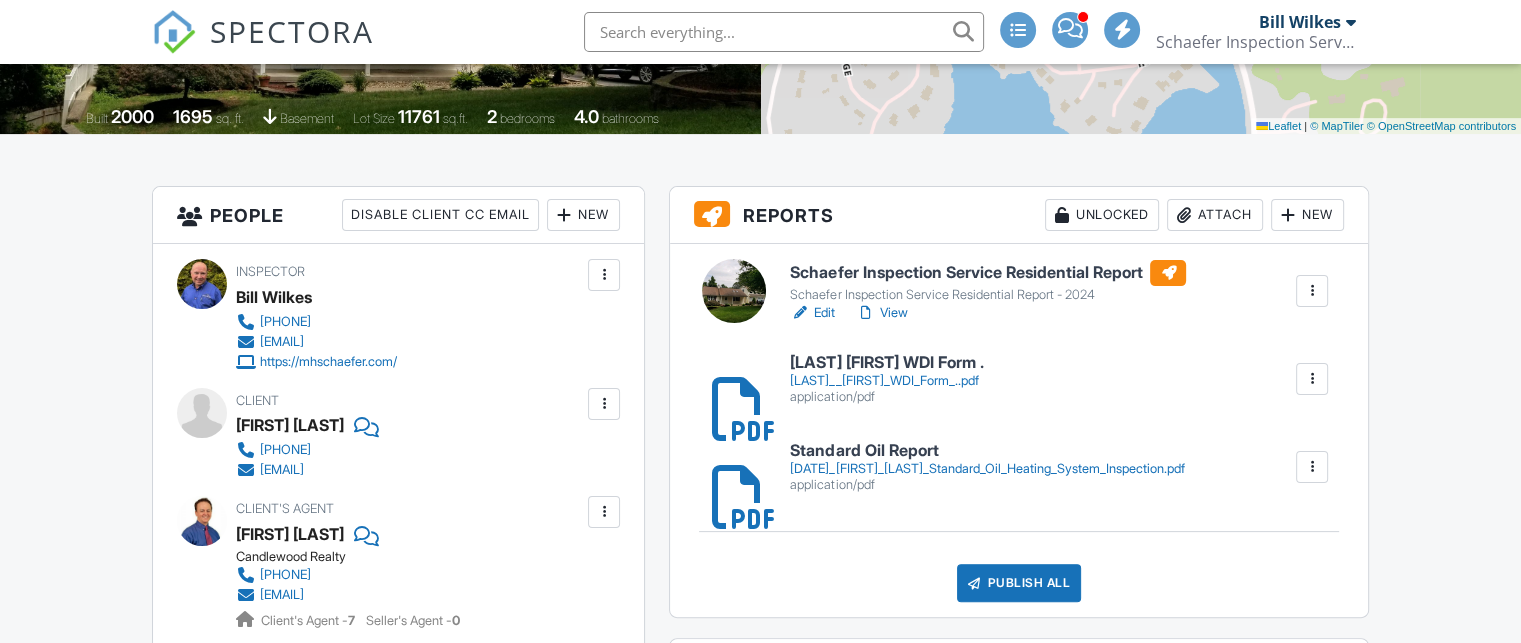 click on "Schaefer Inspection Service Residential Report" at bounding box center (988, 273) 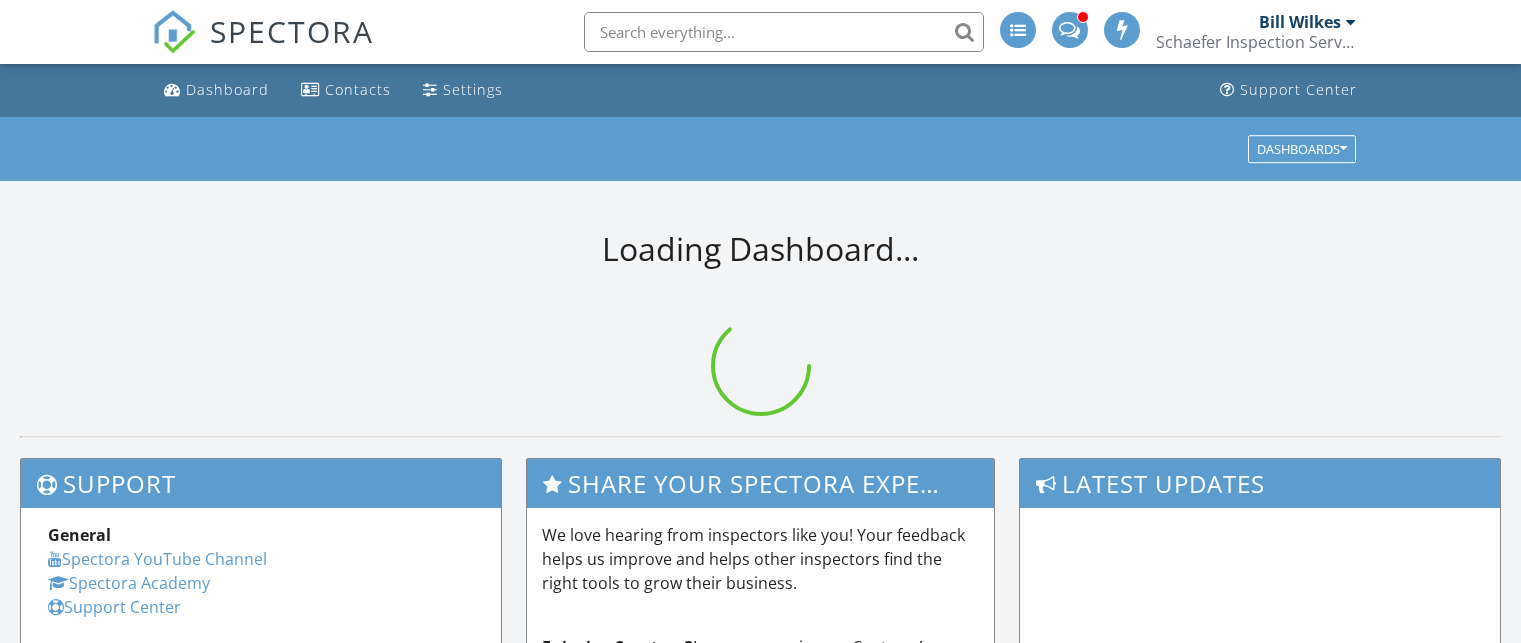 scroll, scrollTop: 0, scrollLeft: 0, axis: both 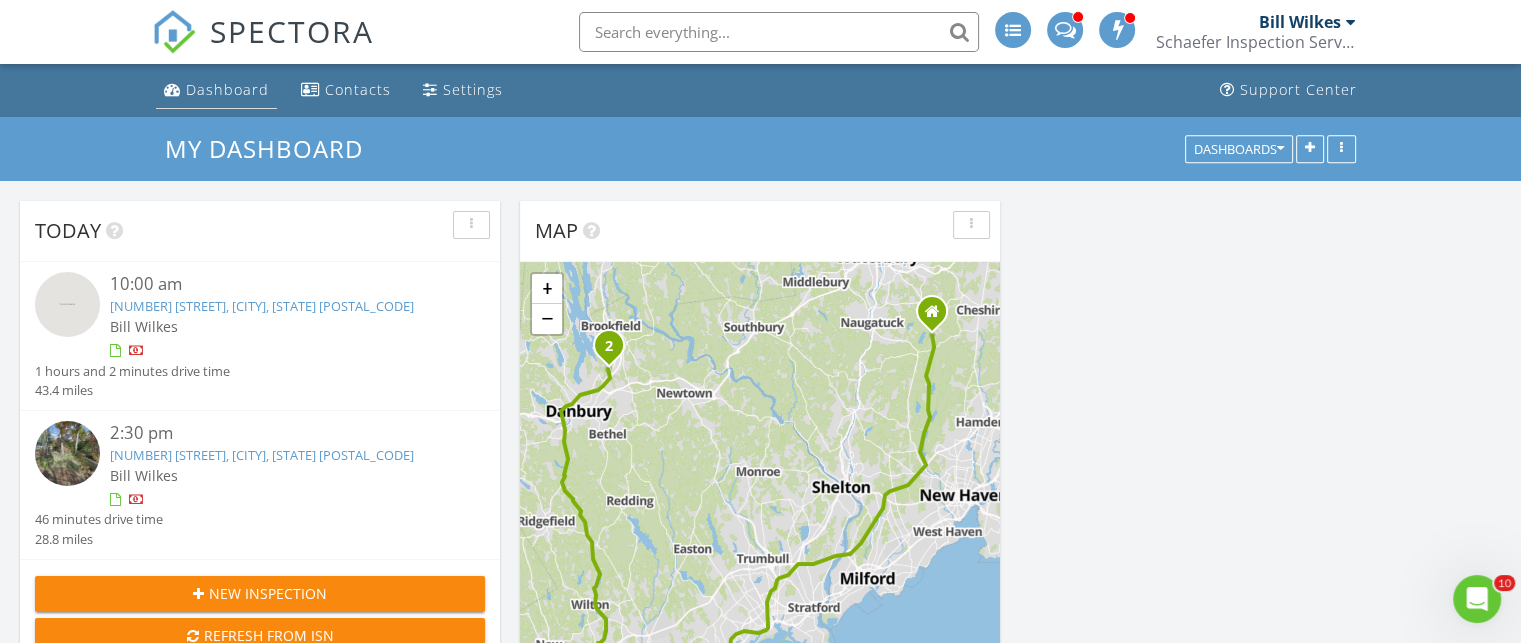 click on "Dashboard" at bounding box center (227, 89) 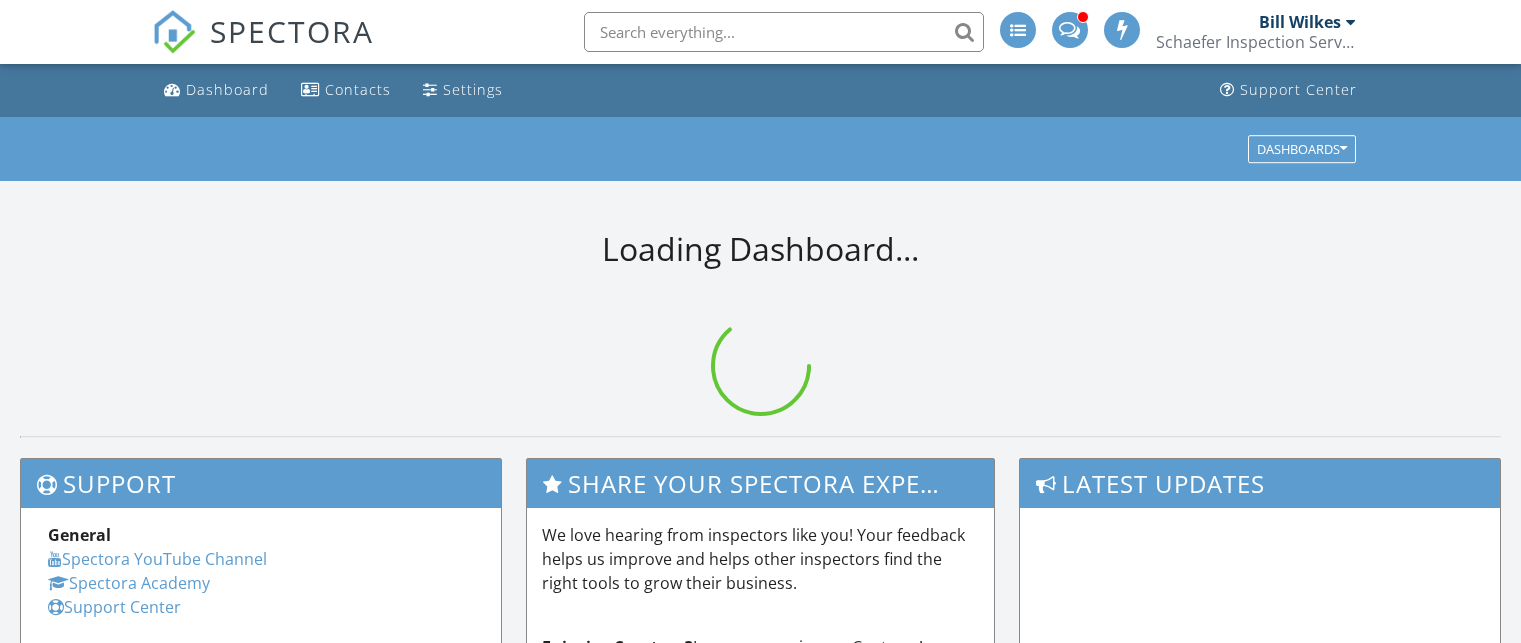 scroll, scrollTop: 0, scrollLeft: 0, axis: both 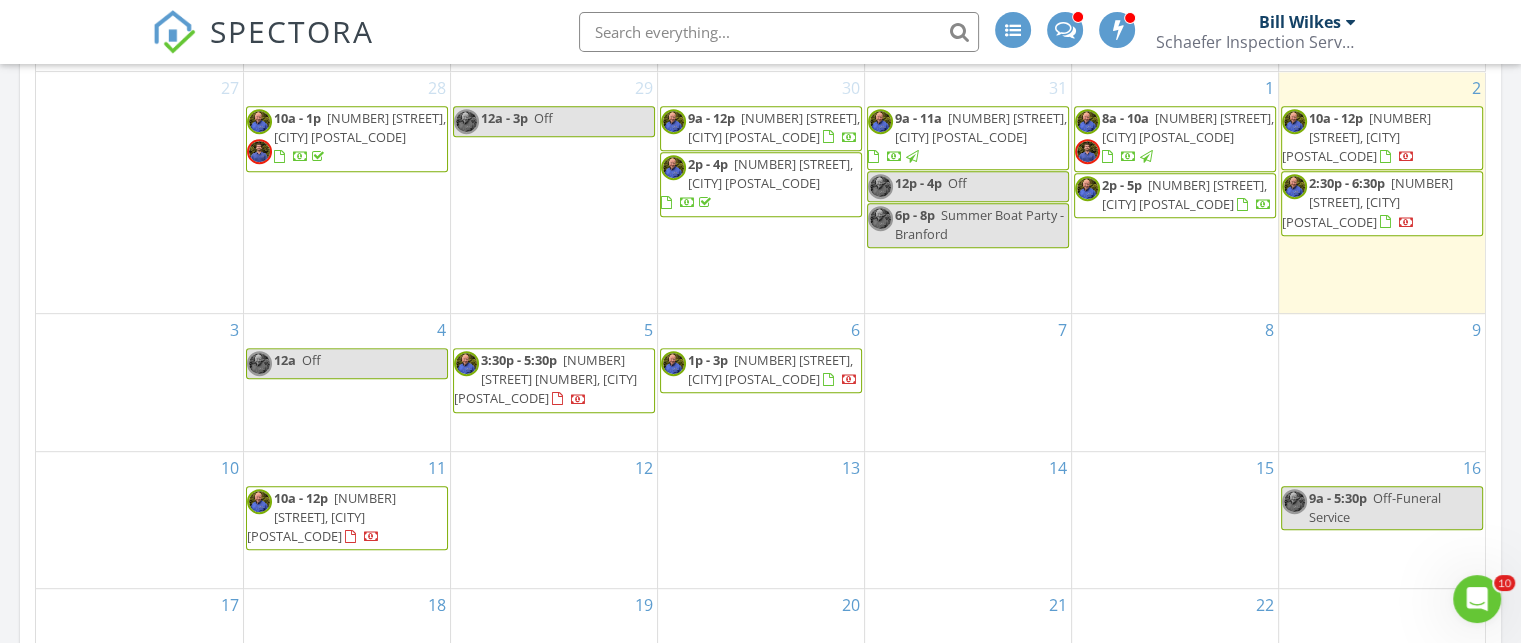 click on "[NUMBER] [STREET], [CITY] [POSTAL_CODE]" at bounding box center (1184, 194) 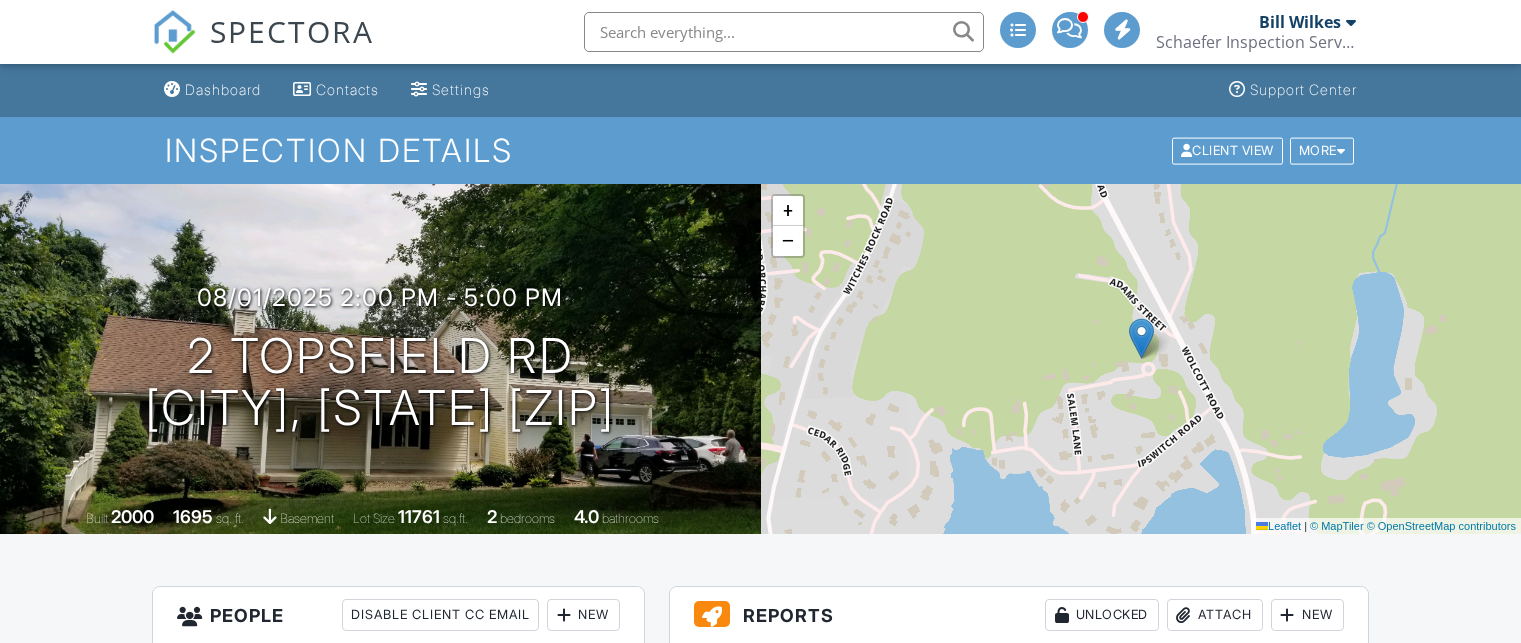 scroll, scrollTop: 0, scrollLeft: 0, axis: both 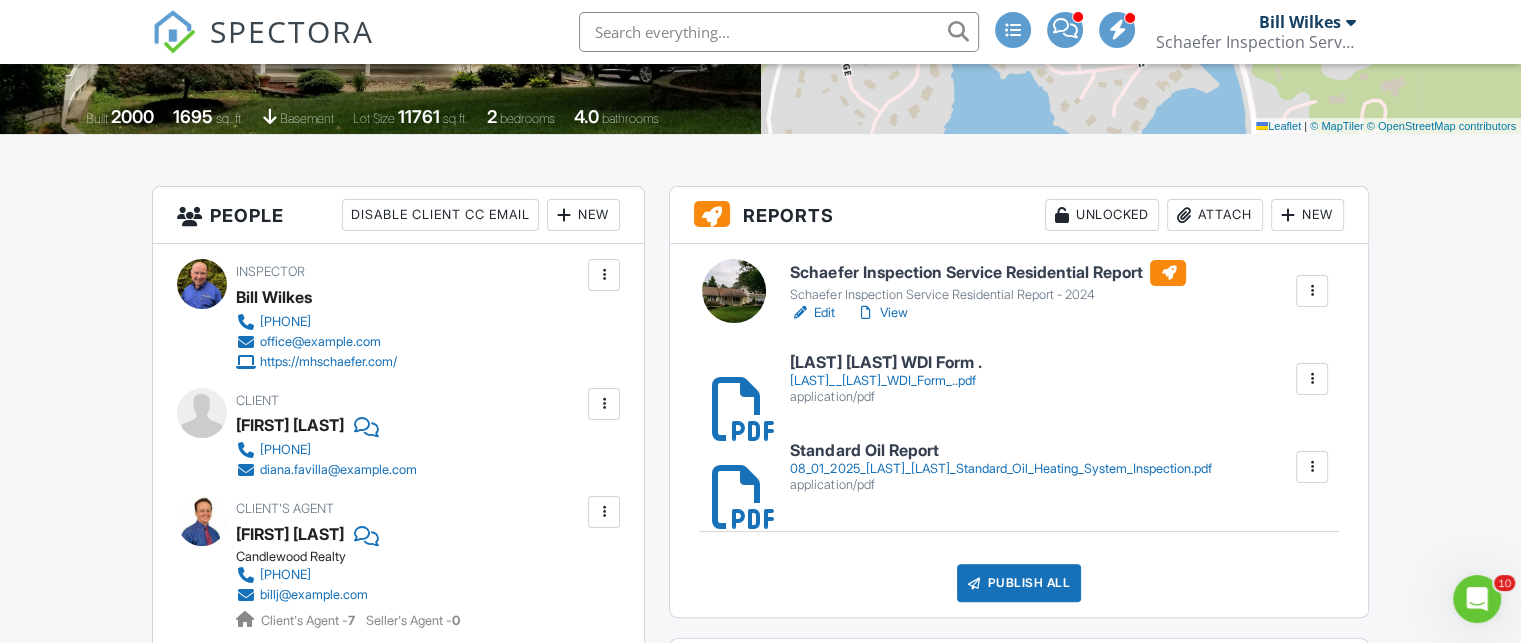 click on "Schaefer Inspection Service Residential Report" at bounding box center (988, 273) 